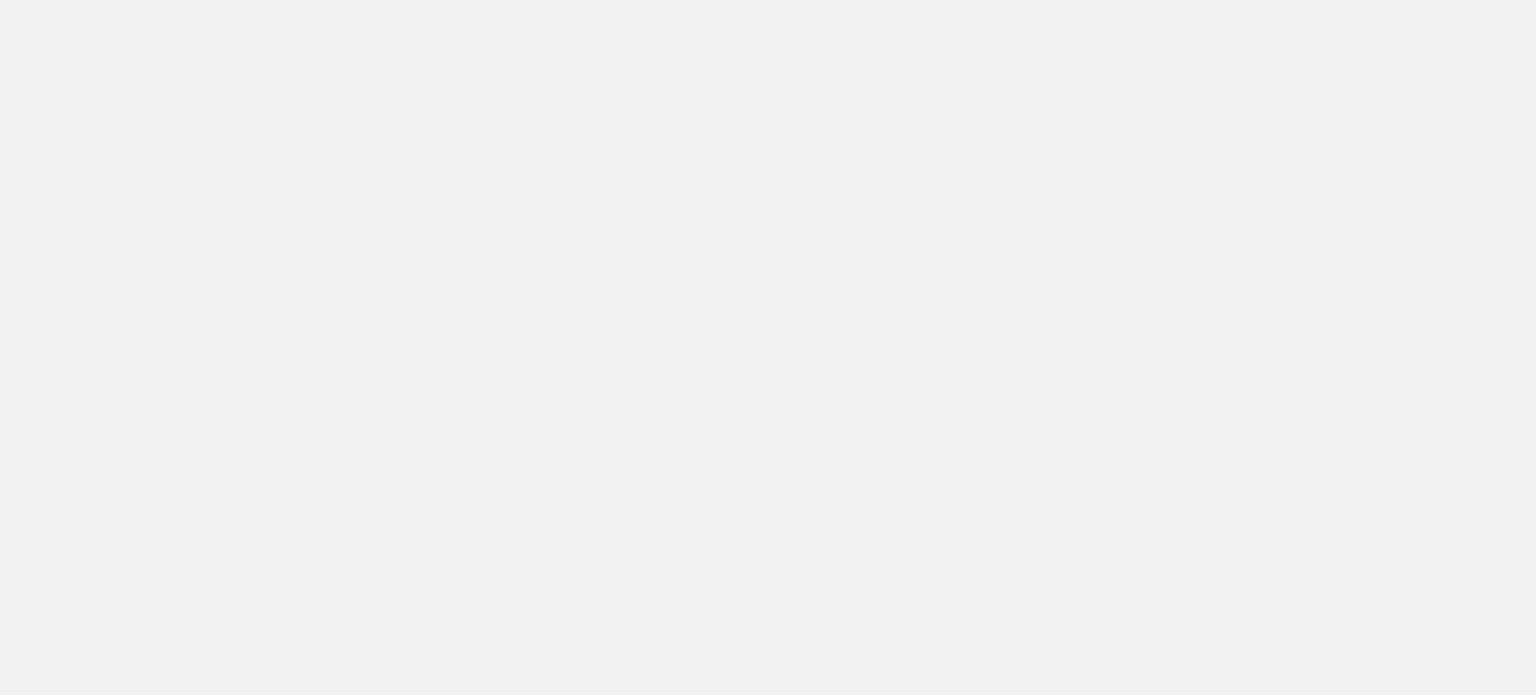 scroll, scrollTop: 0, scrollLeft: 0, axis: both 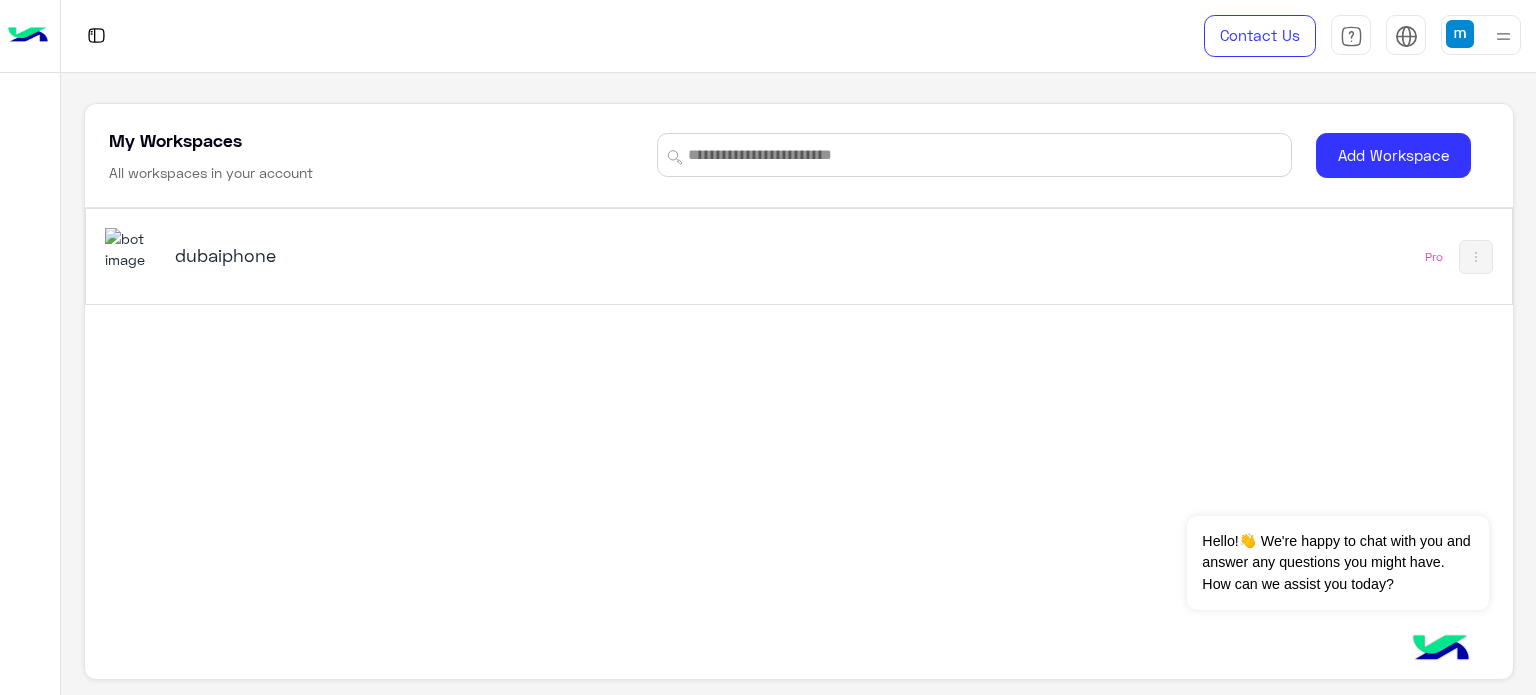 click on "dubaiphone" at bounding box center [425, 255] 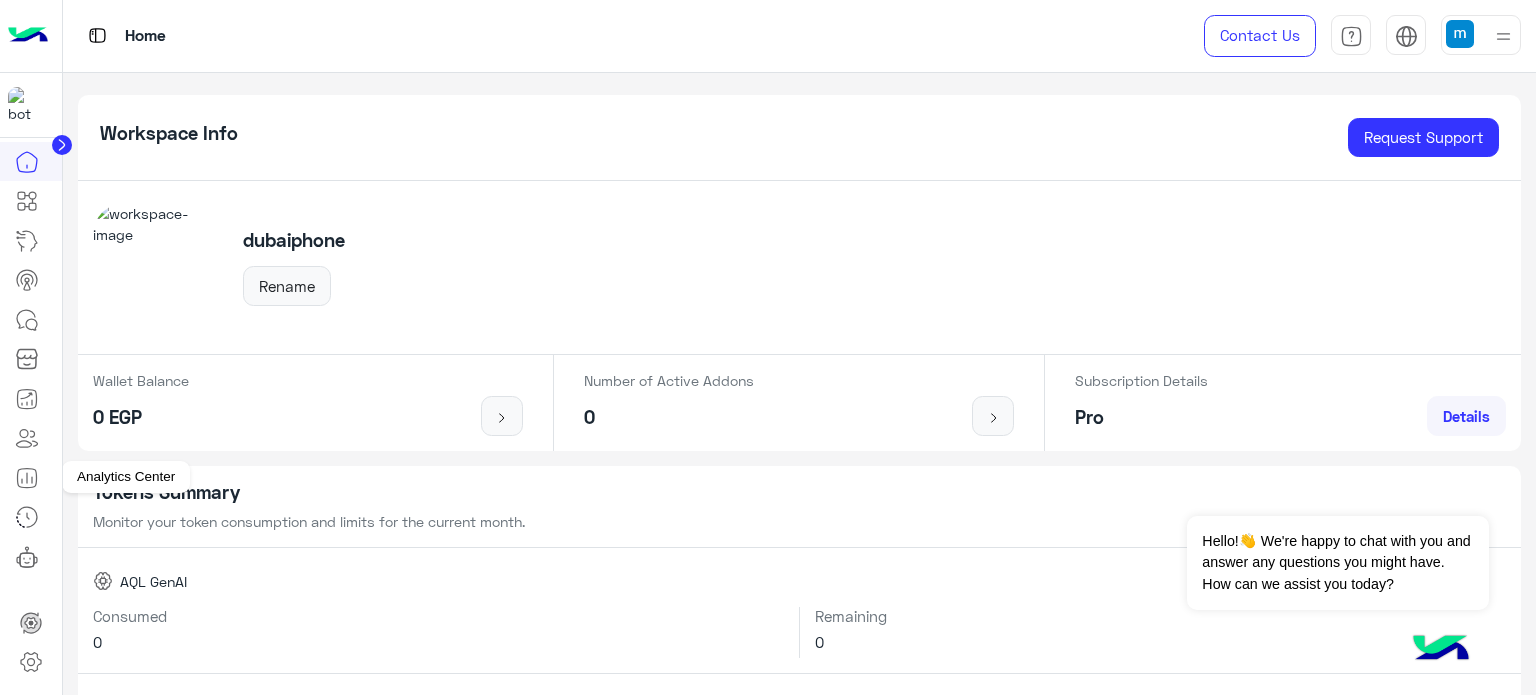 click 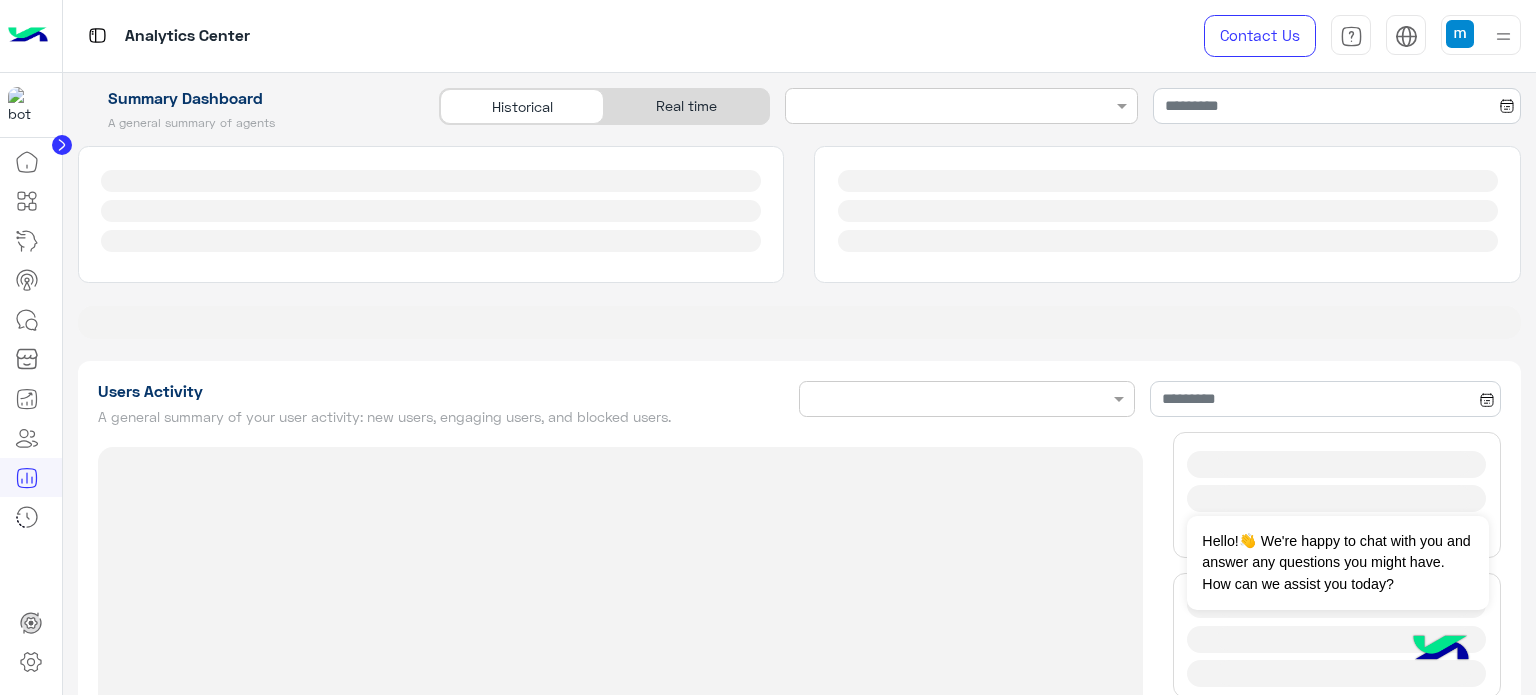 type on "**********" 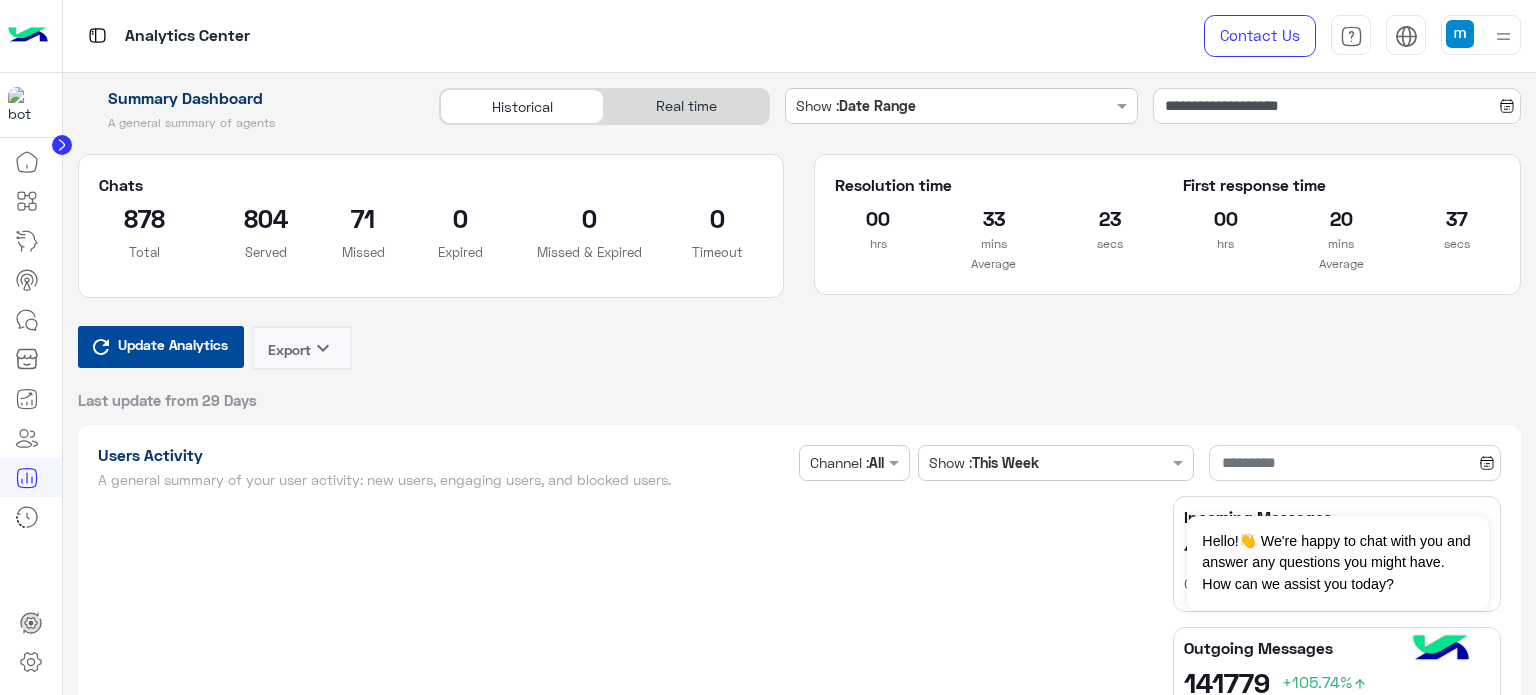 type on "**********" 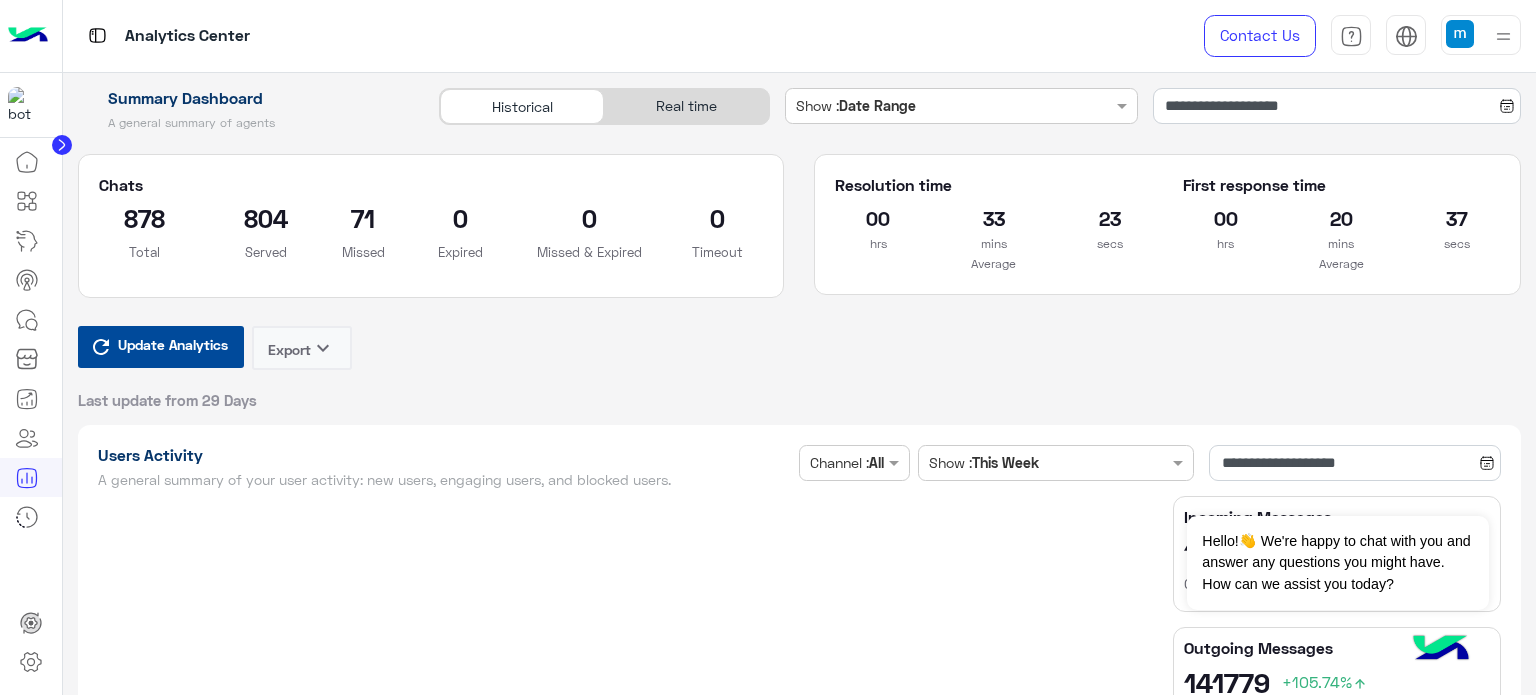 scroll, scrollTop: 600, scrollLeft: 0, axis: vertical 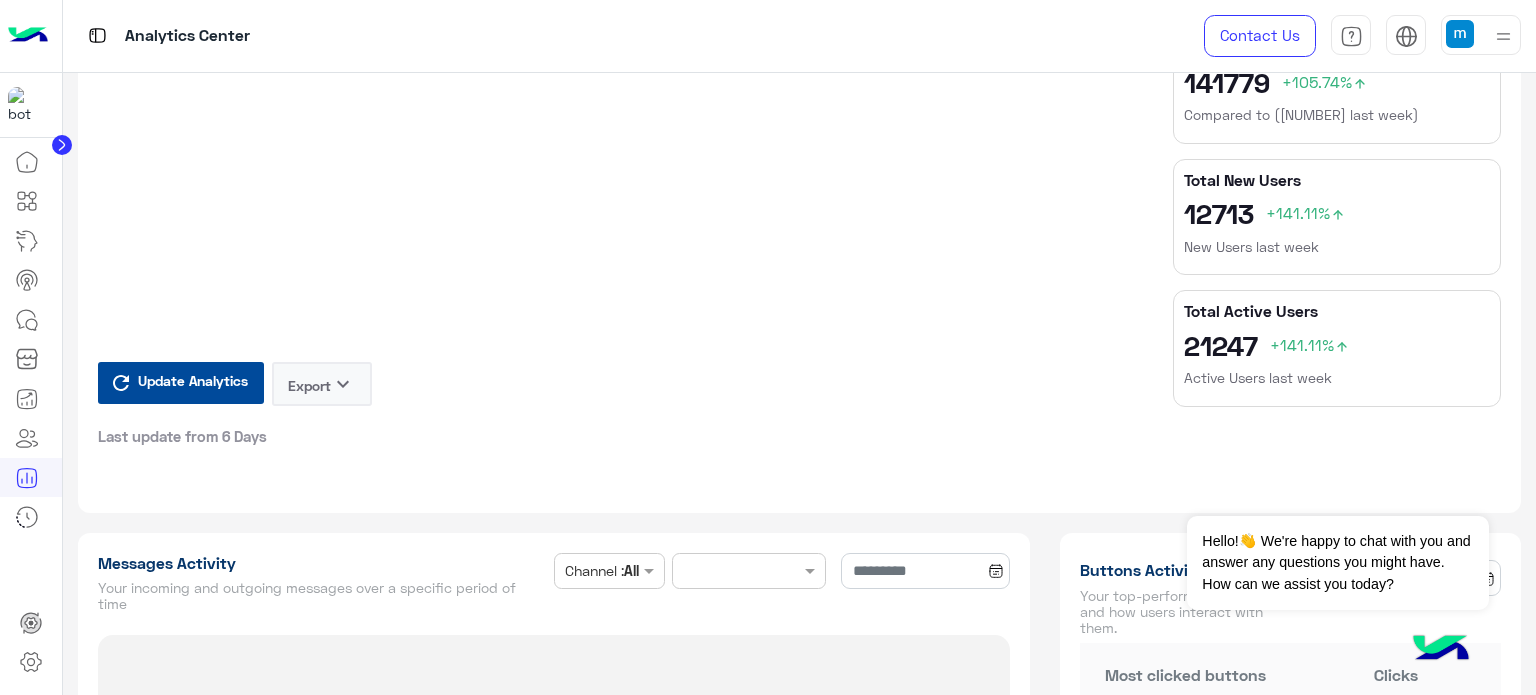 type on "**********" 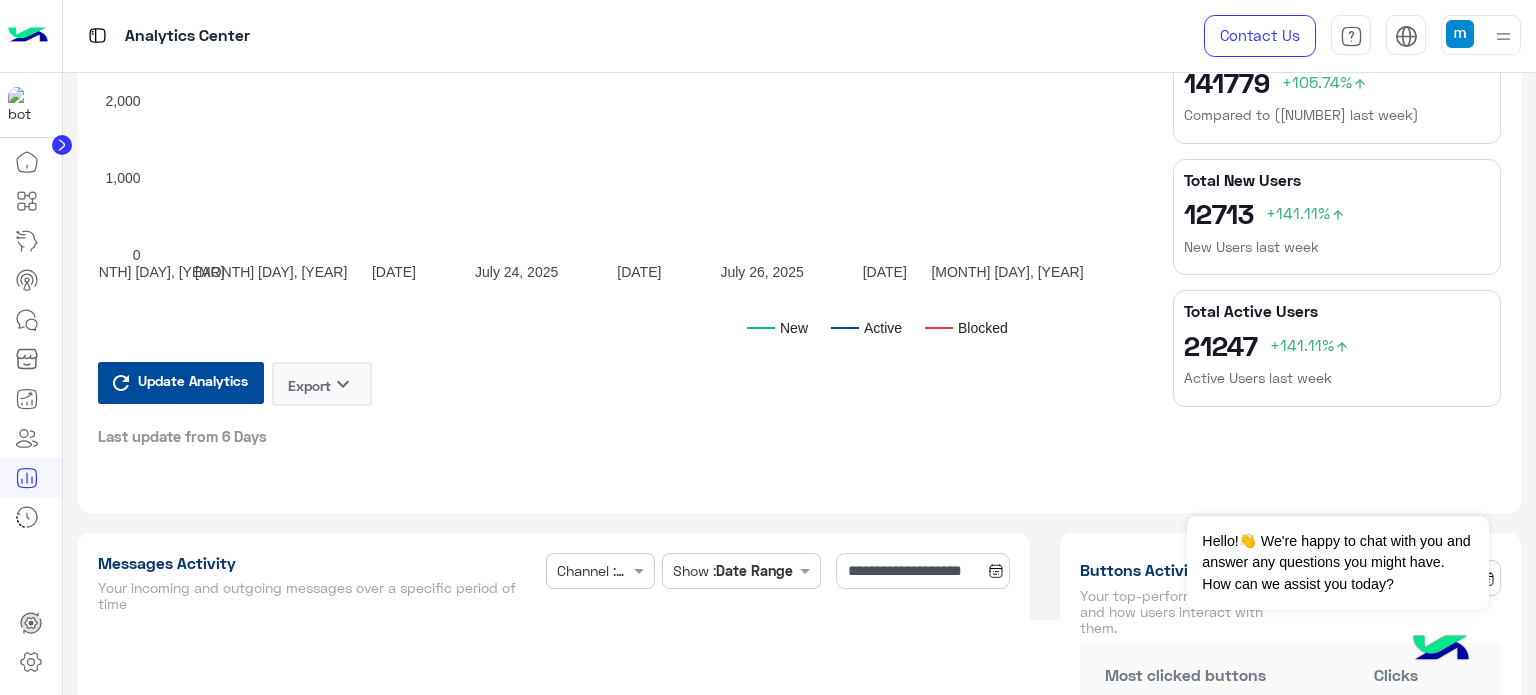 type on "**********" 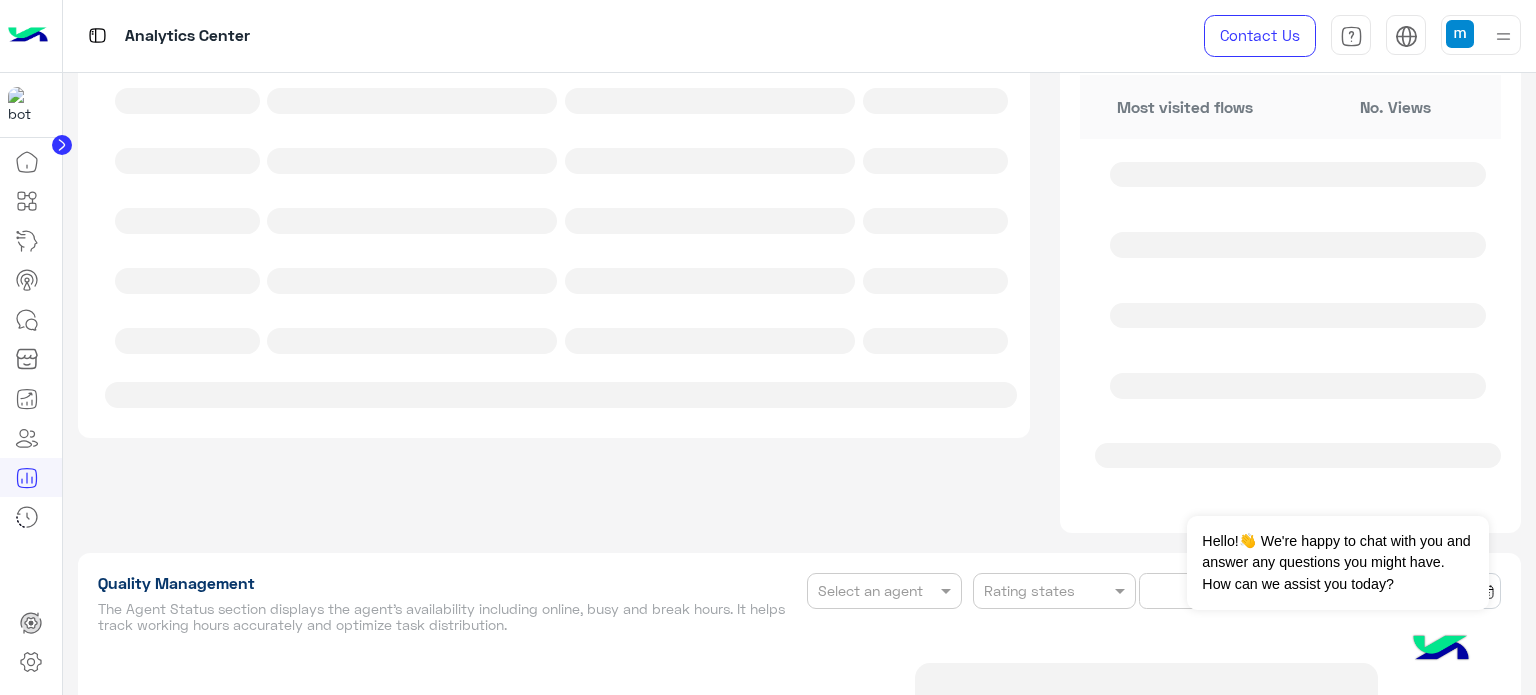 type on "**********" 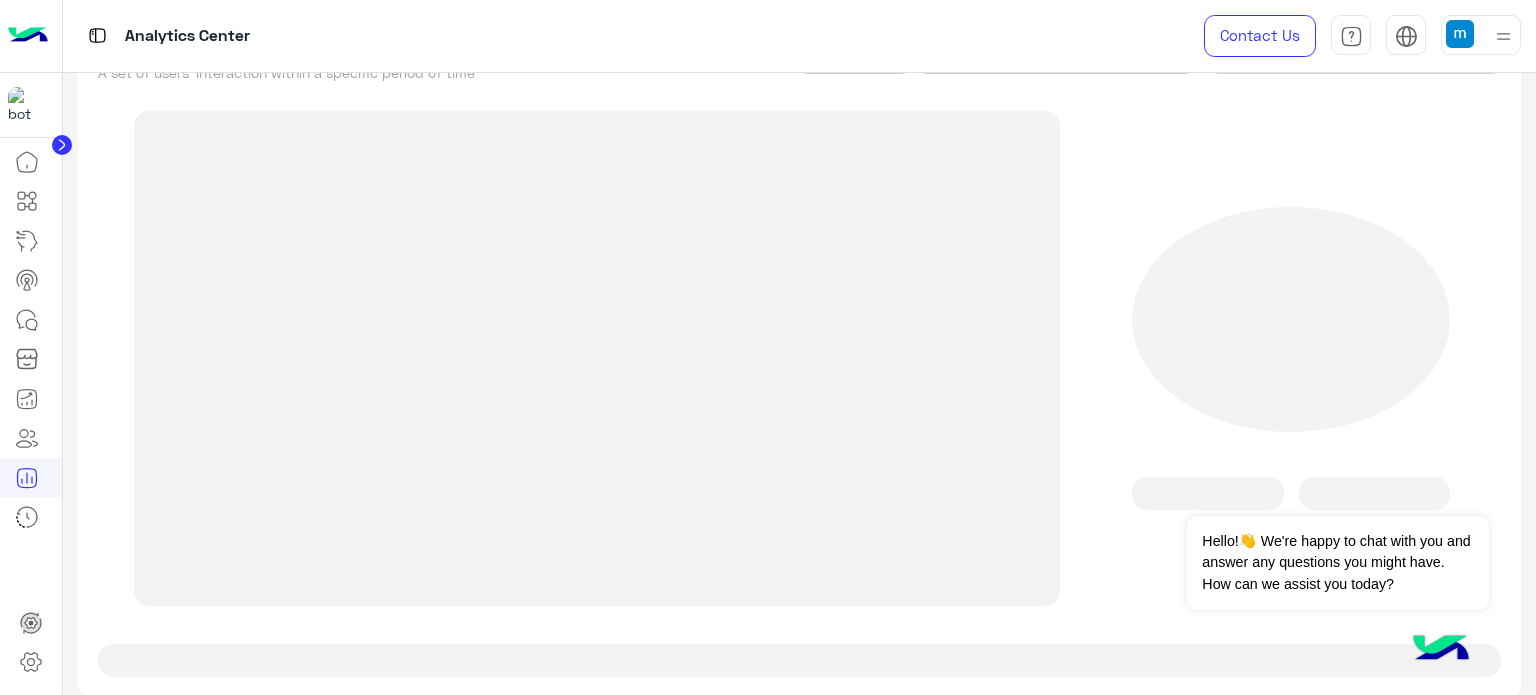 type on "**********" 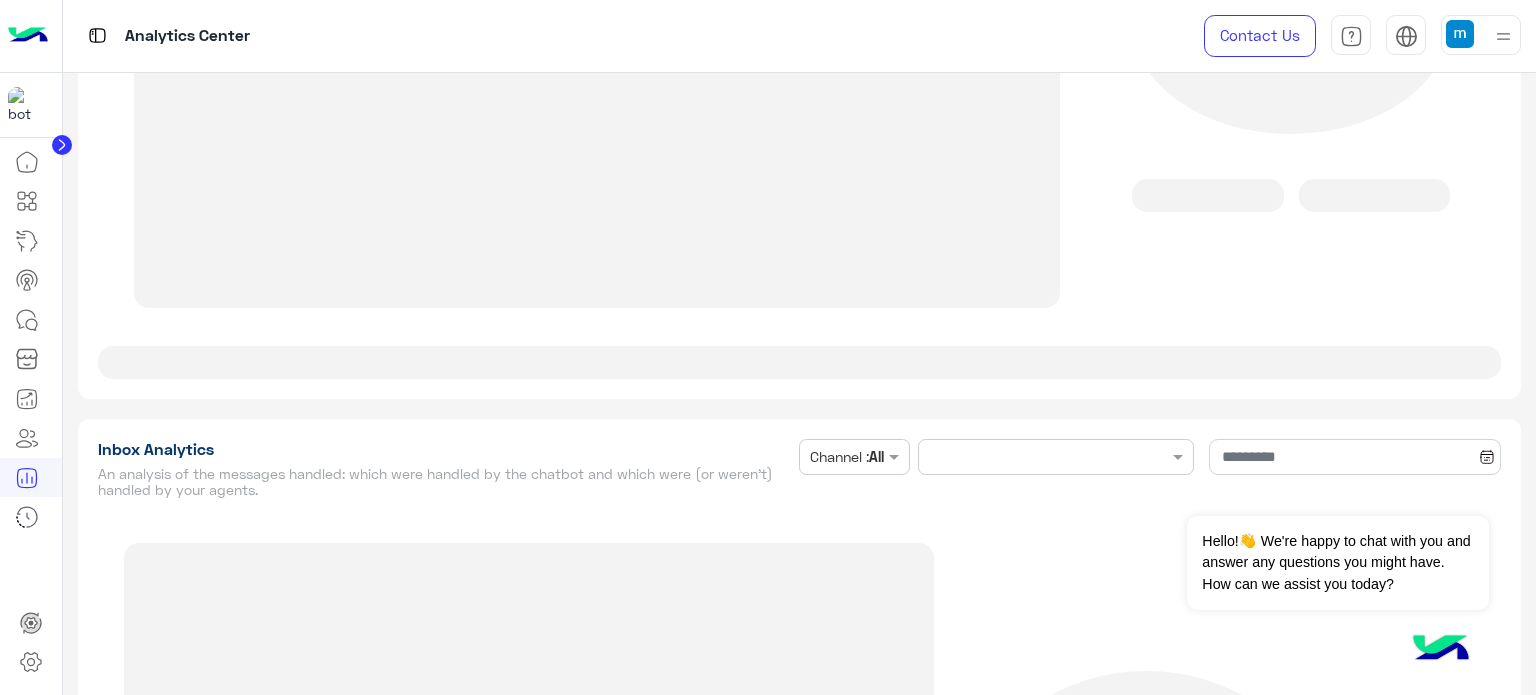 type on "**********" 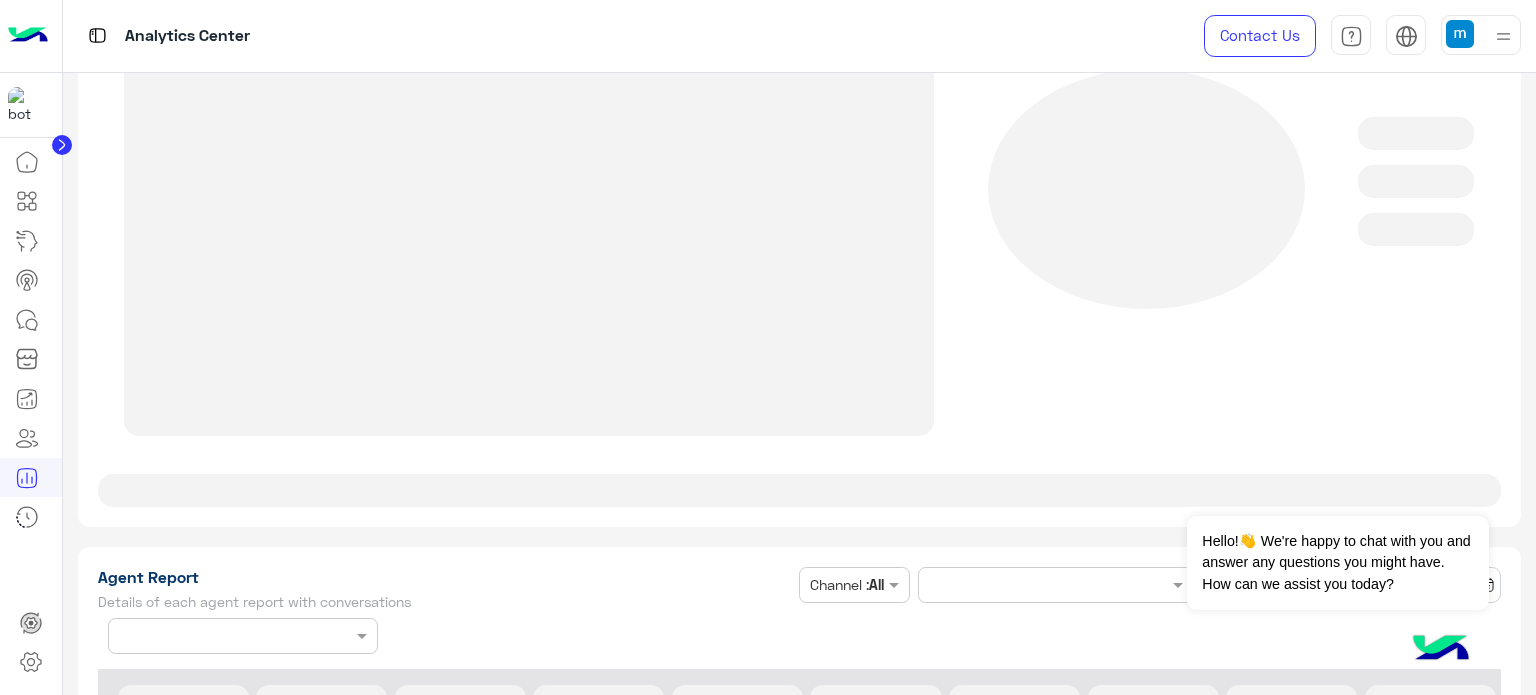 type on "**********" 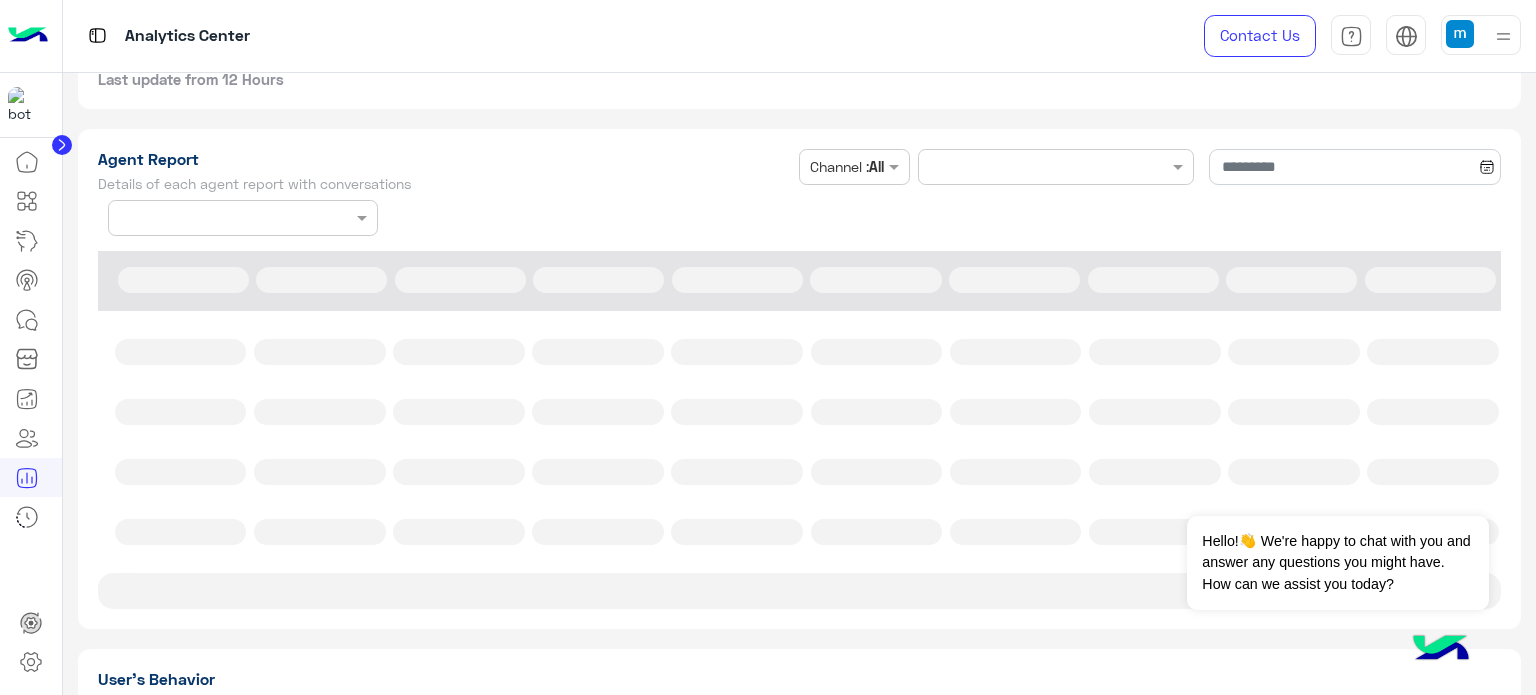 type on "**********" 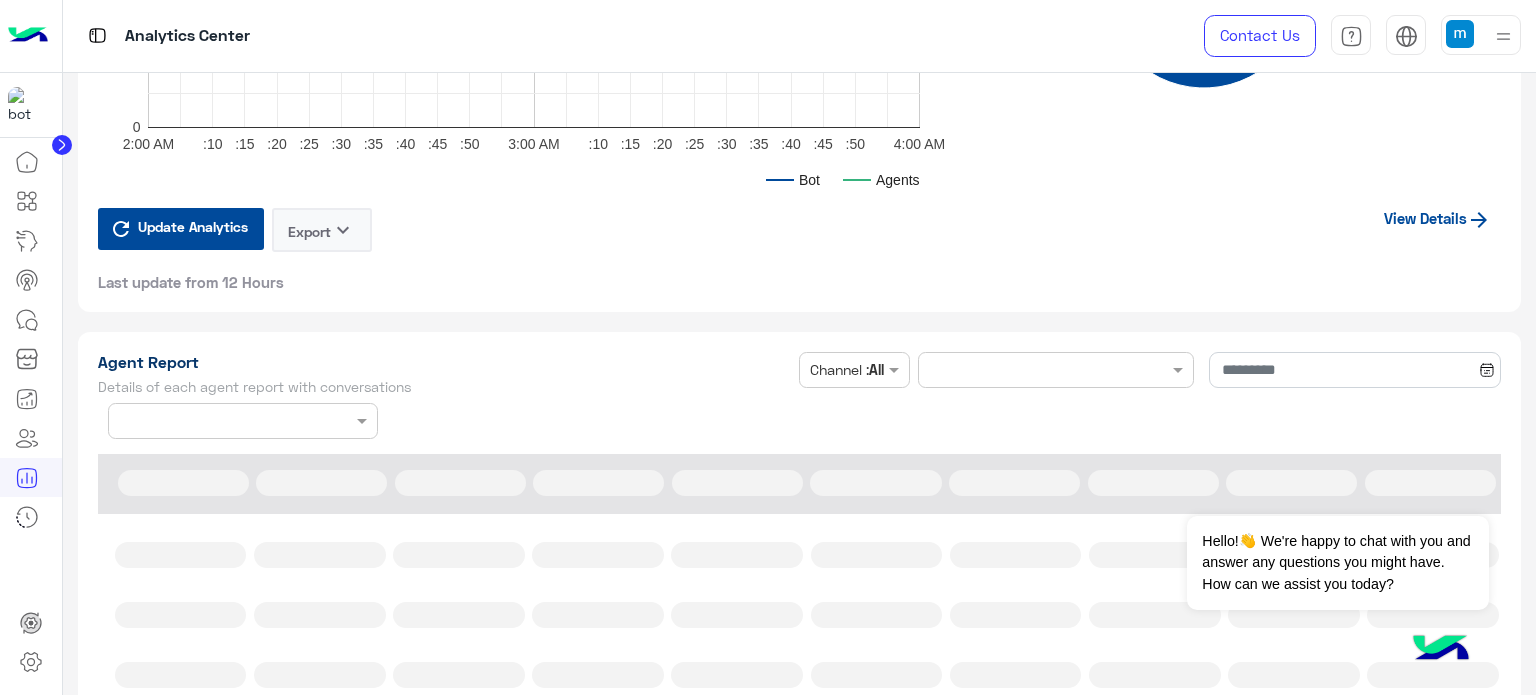 type on "**********" 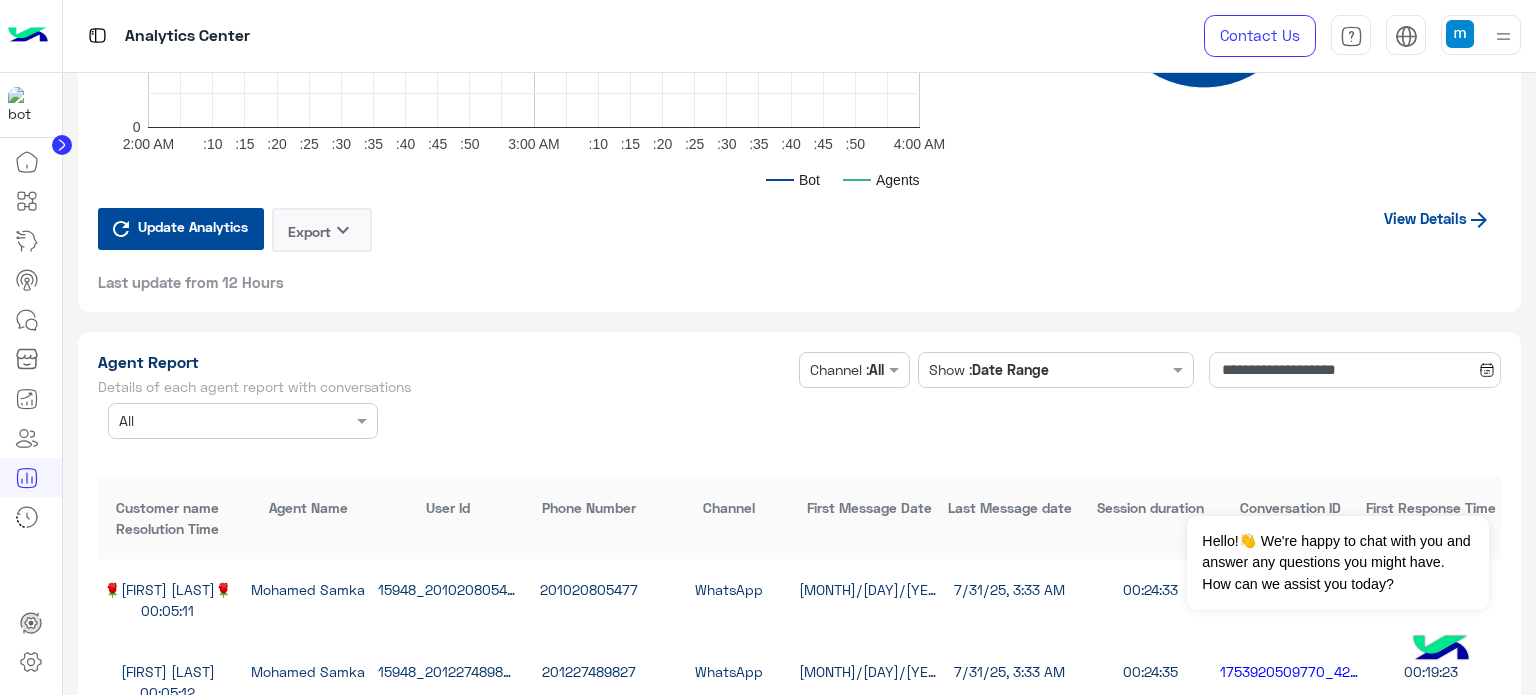 type on "**********" 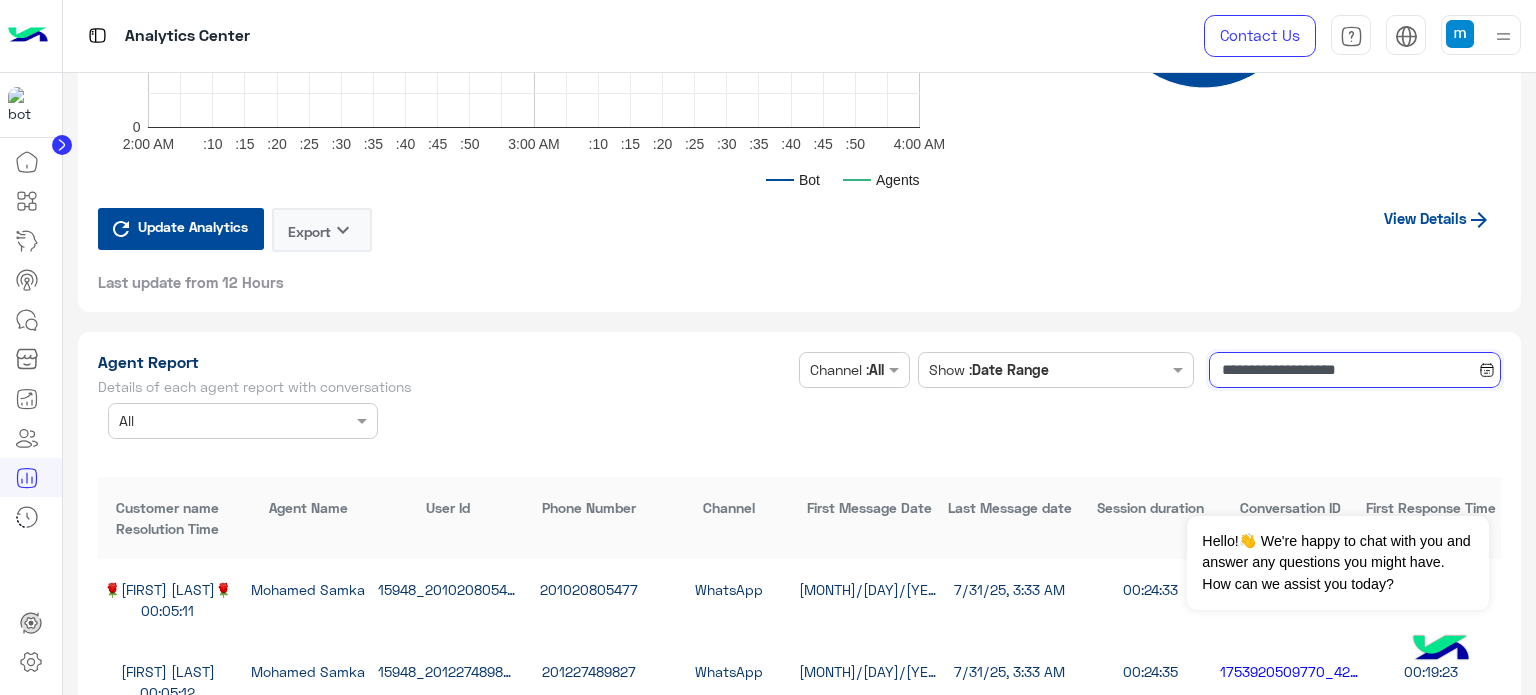 click on "**********" 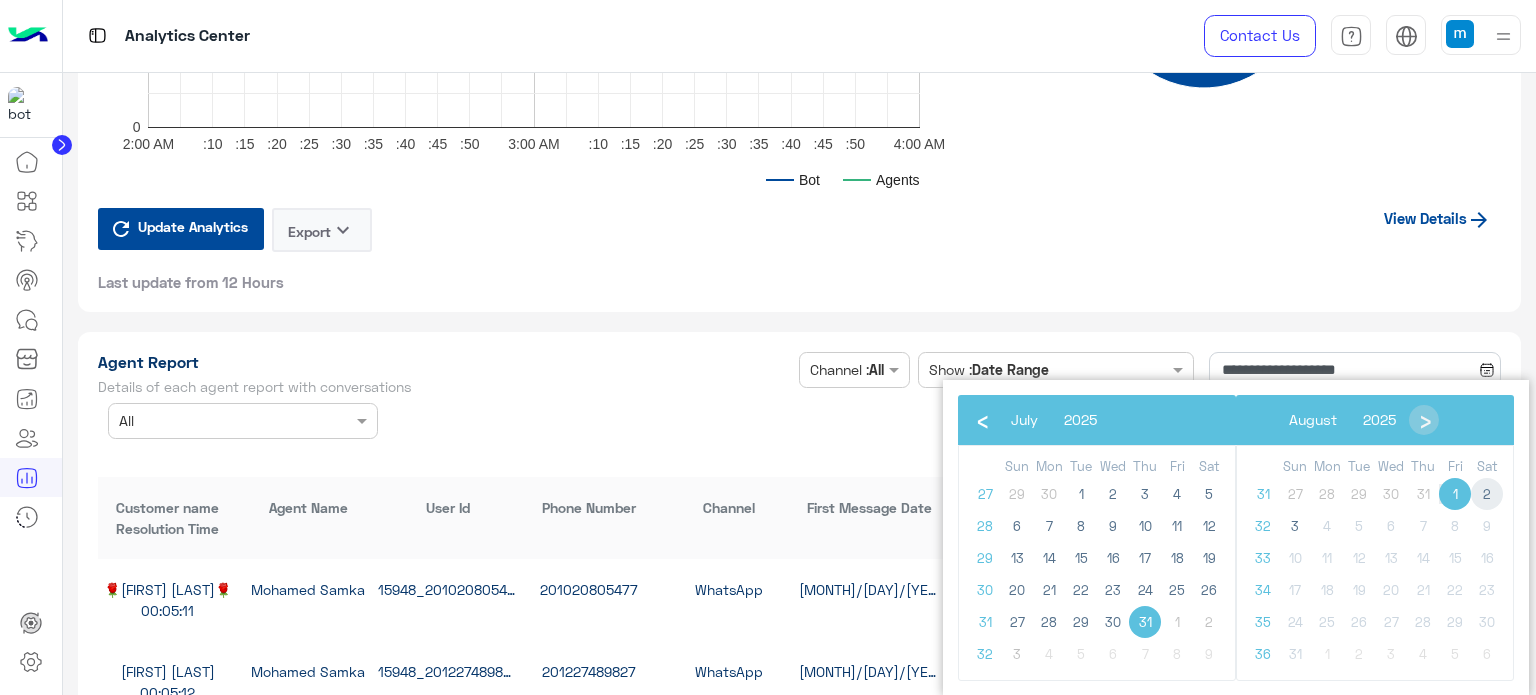 click on "2" 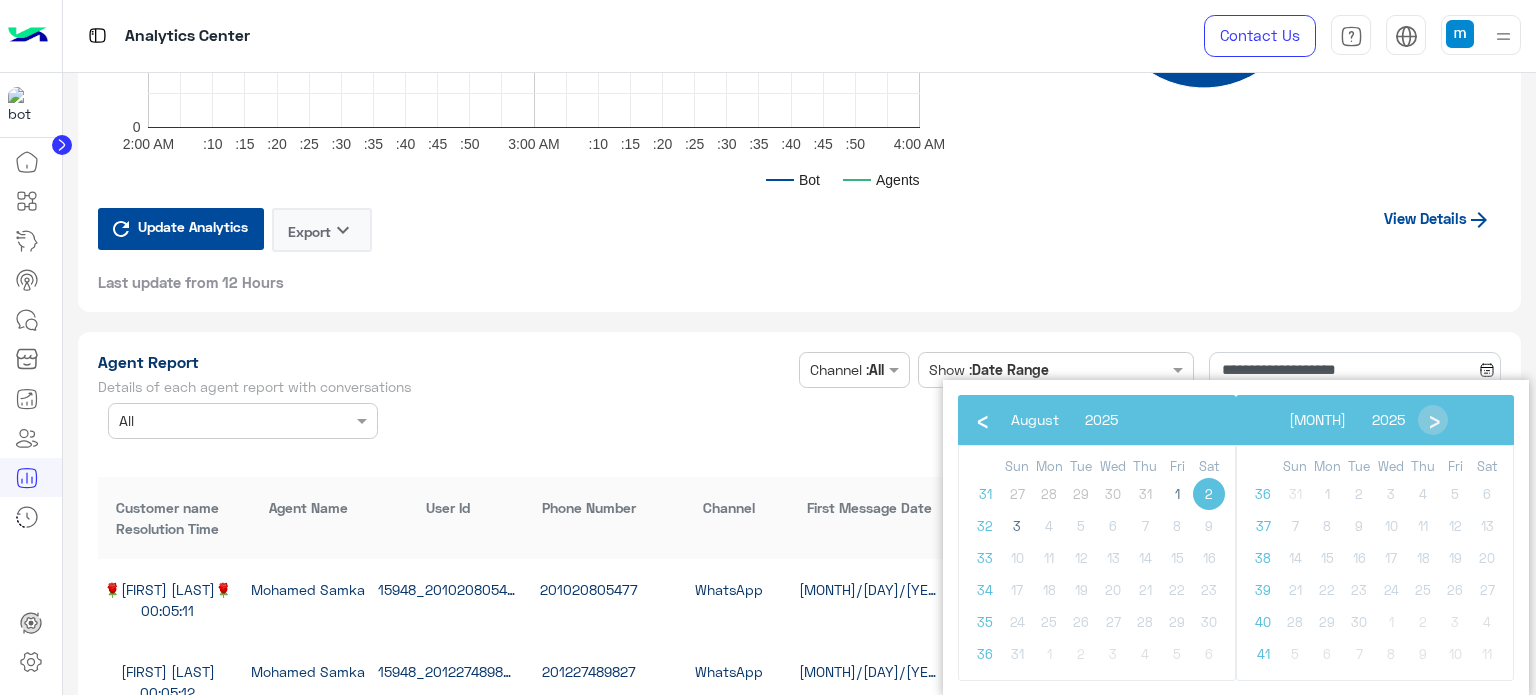 click on "6" 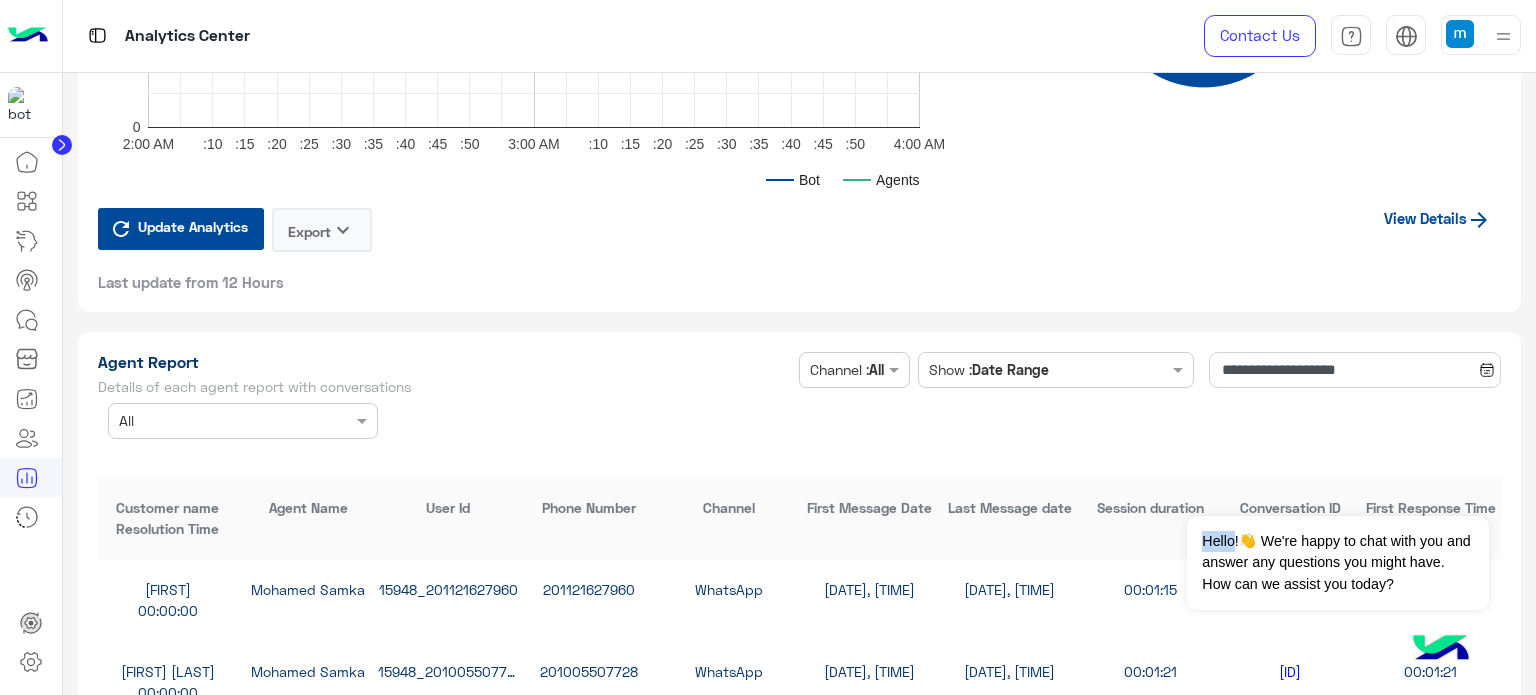 click on "Update Analytics  Export   keyboard_arrow_down Last update from 12 Hours  View Details" 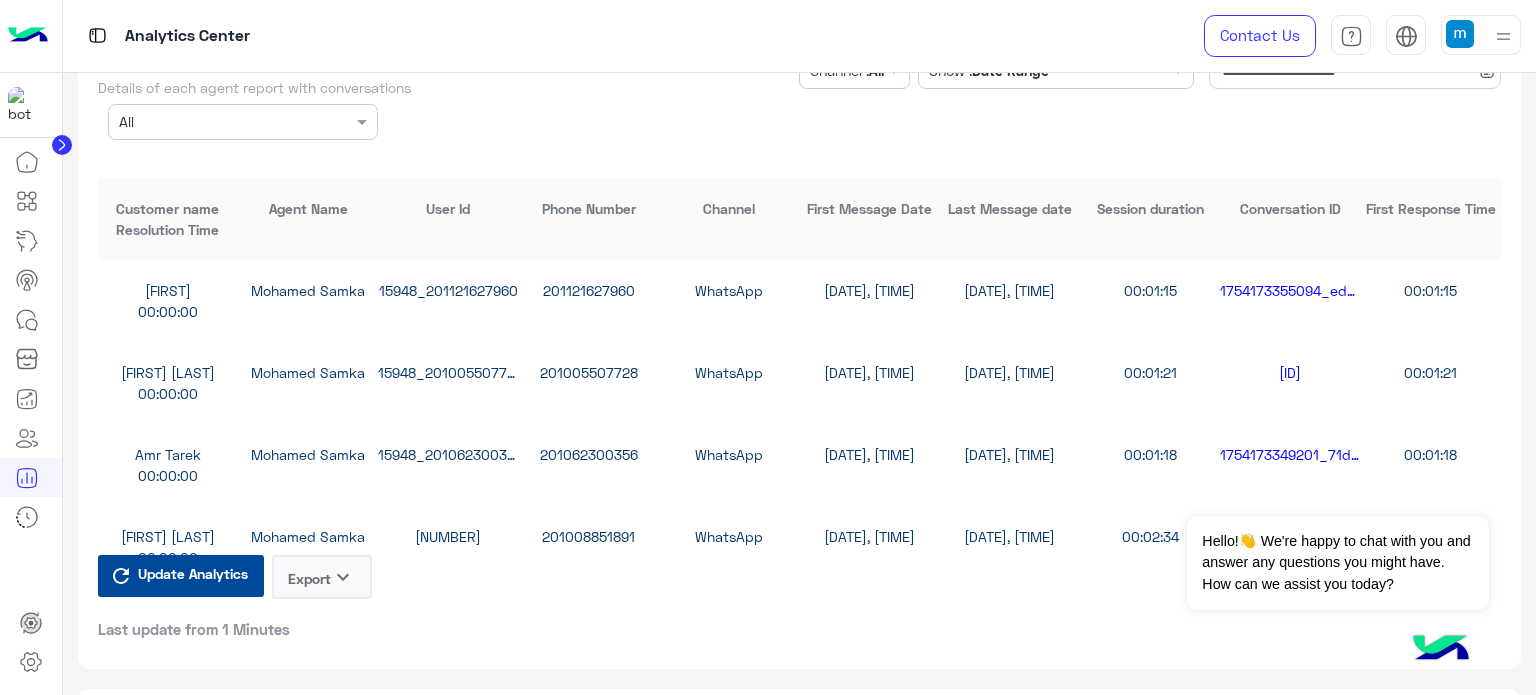 scroll, scrollTop: 5400, scrollLeft: 0, axis: vertical 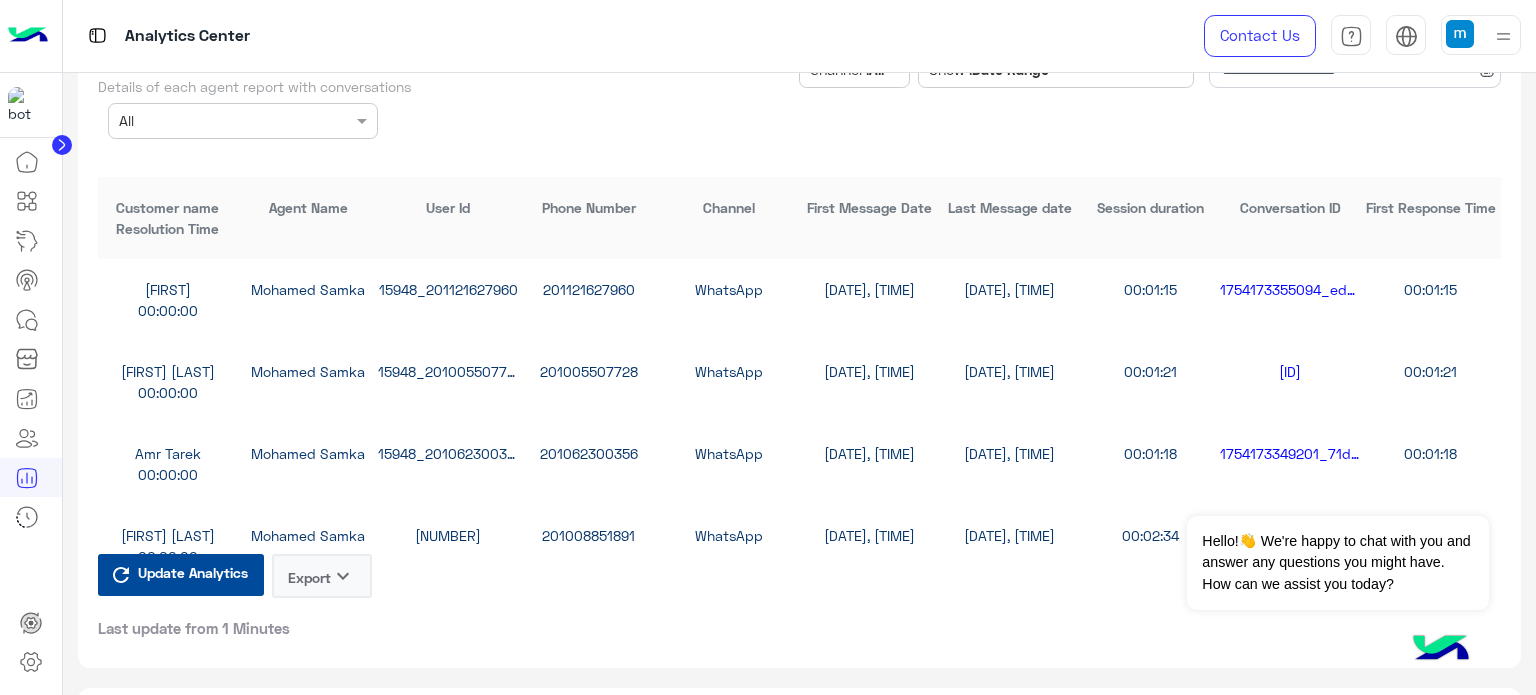 click on "Export   keyboard_arrow_down" 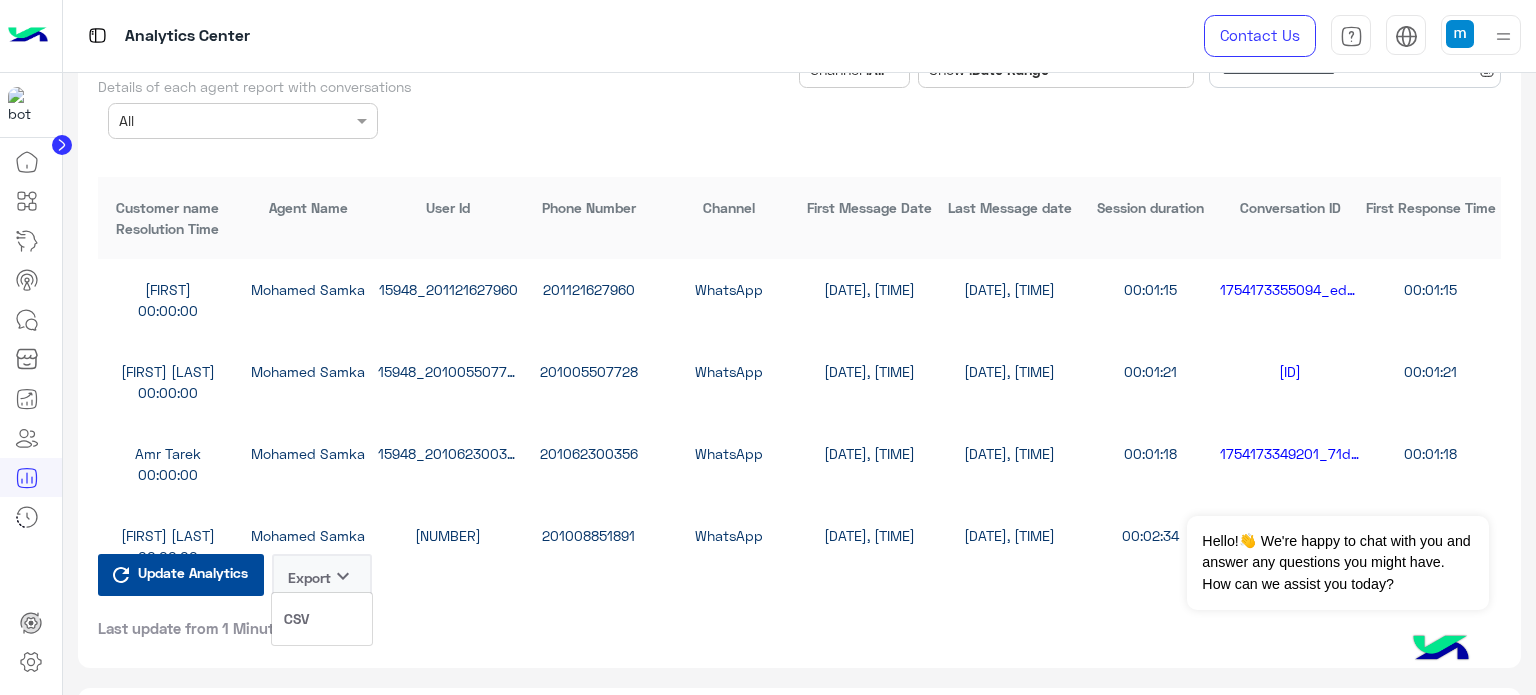 click on "CSV" 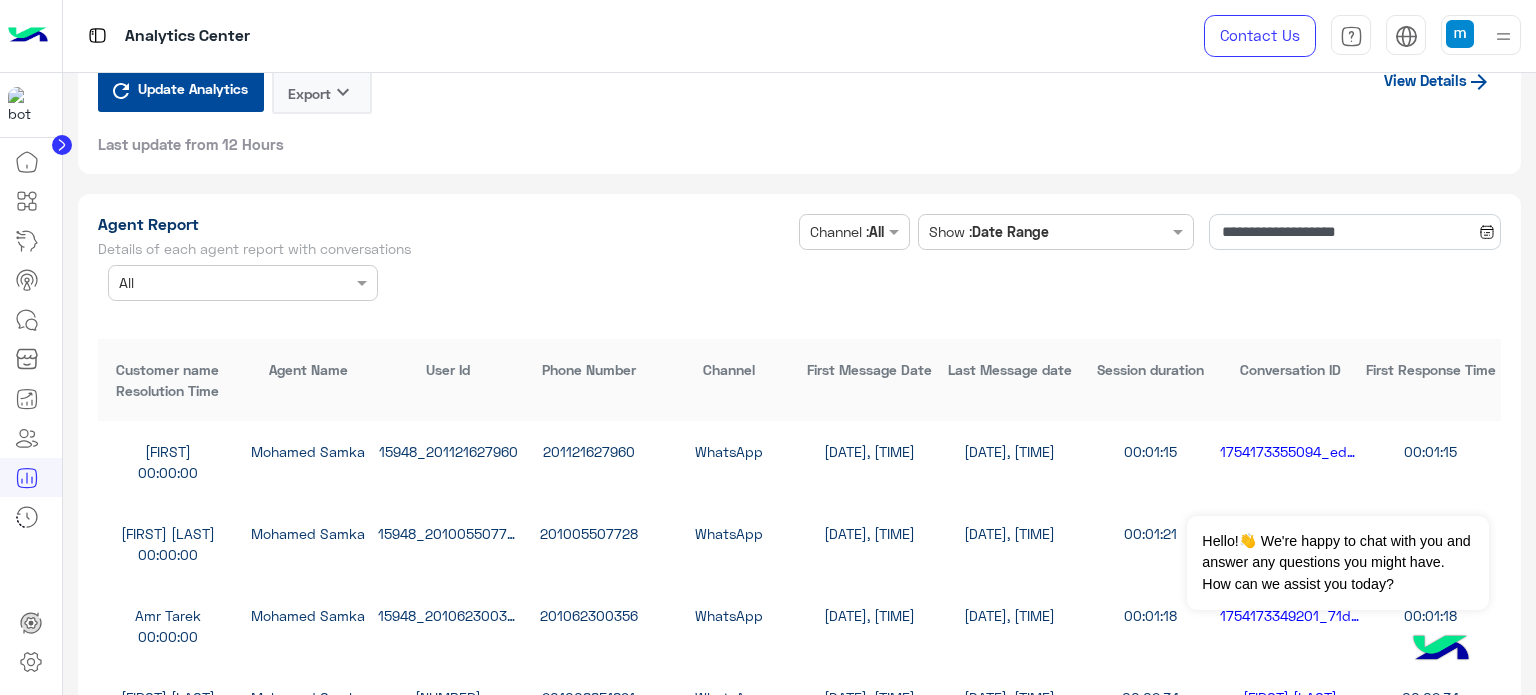 scroll, scrollTop: 5200, scrollLeft: 0, axis: vertical 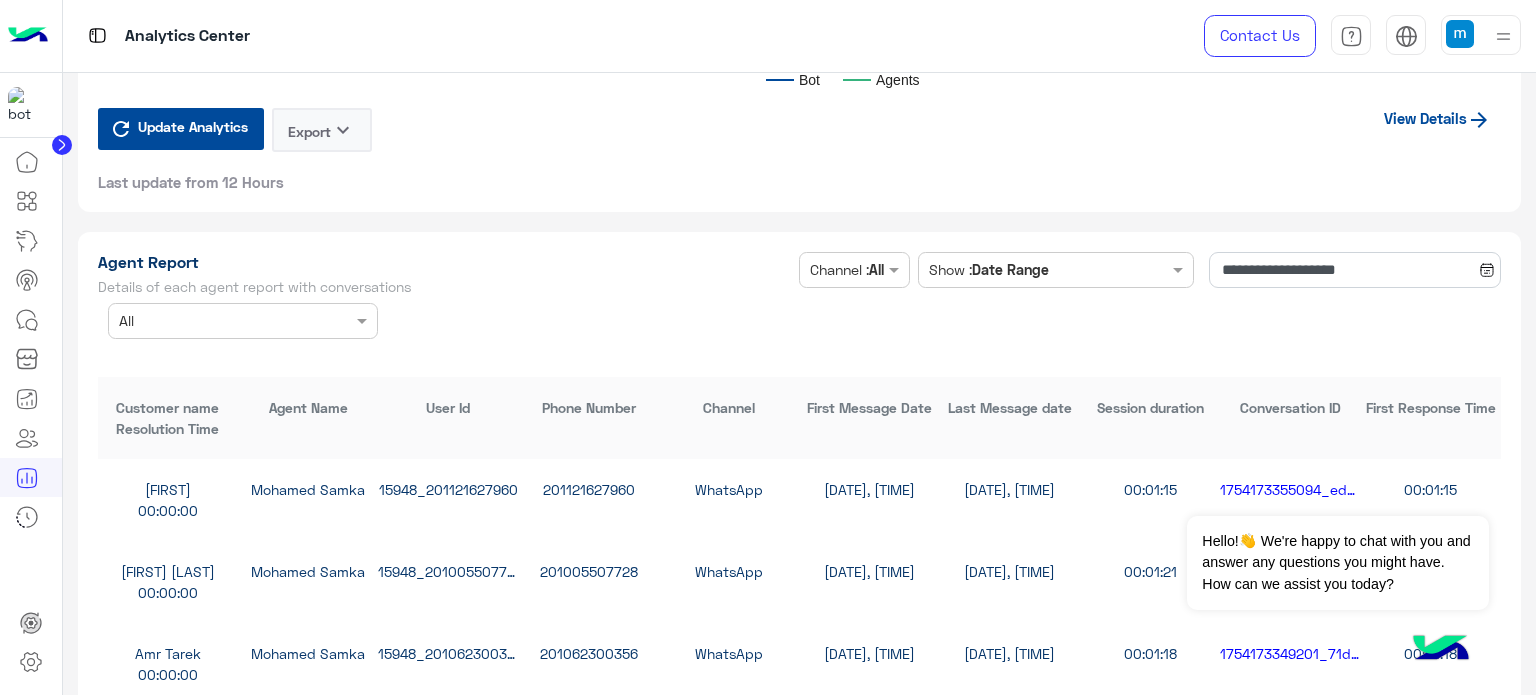 click on "View Details" 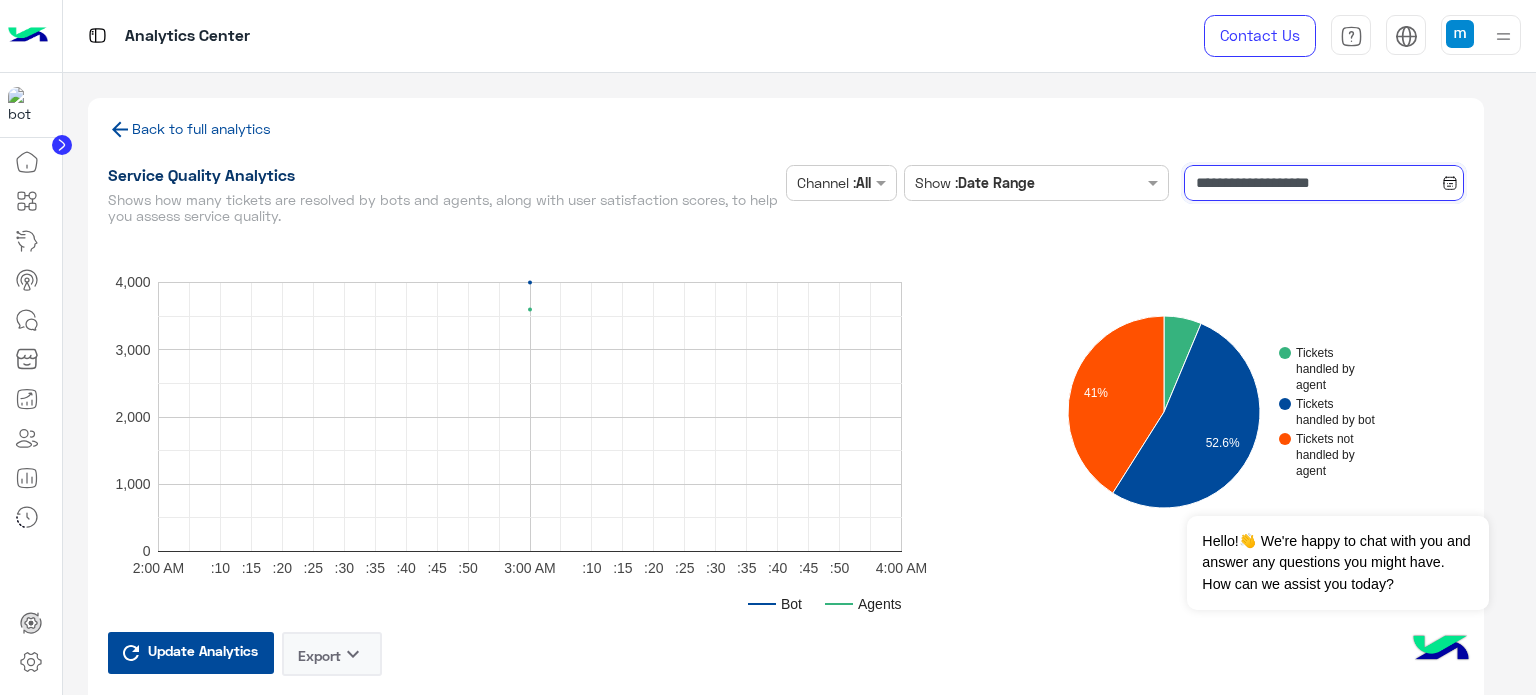 click on "**********" 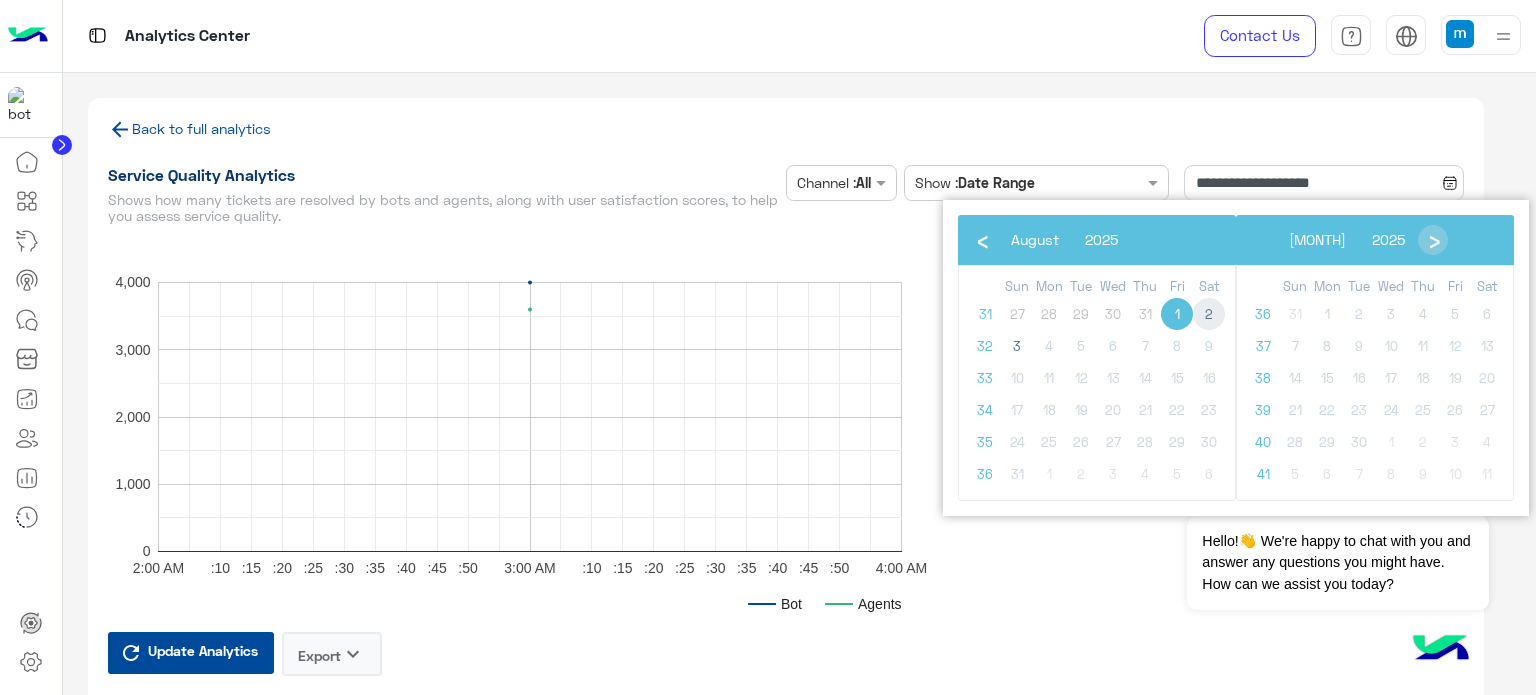 click on "2" 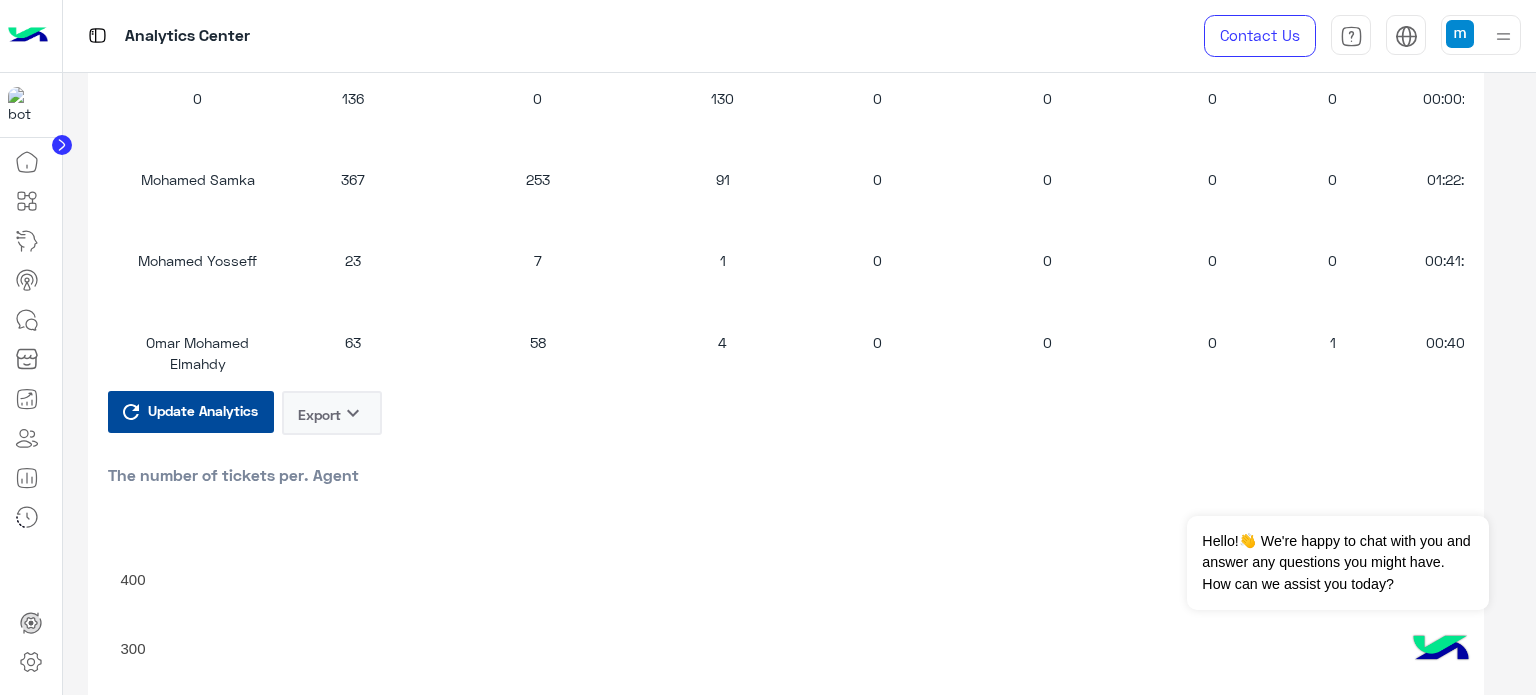 scroll, scrollTop: 2024, scrollLeft: 0, axis: vertical 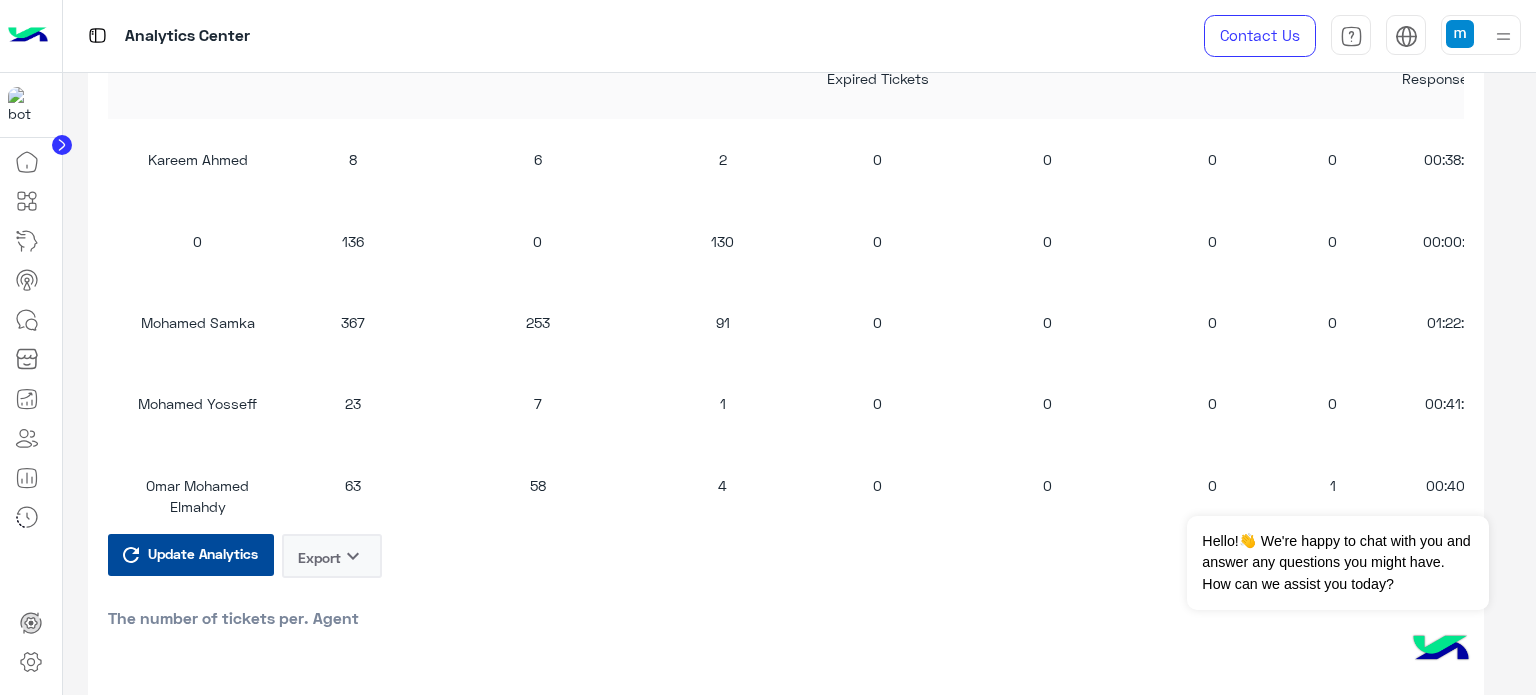 click on "Export   keyboard_arrow_down" 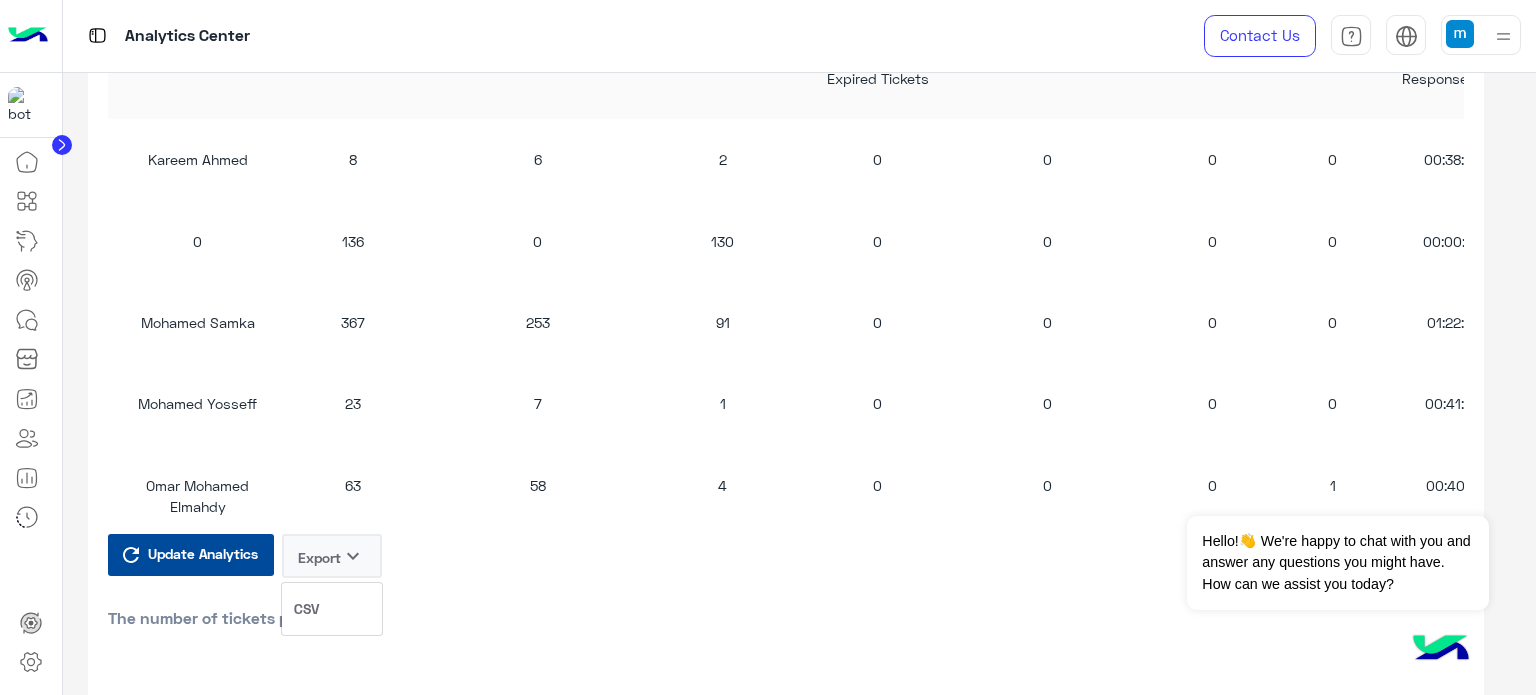 click on "CSV" 